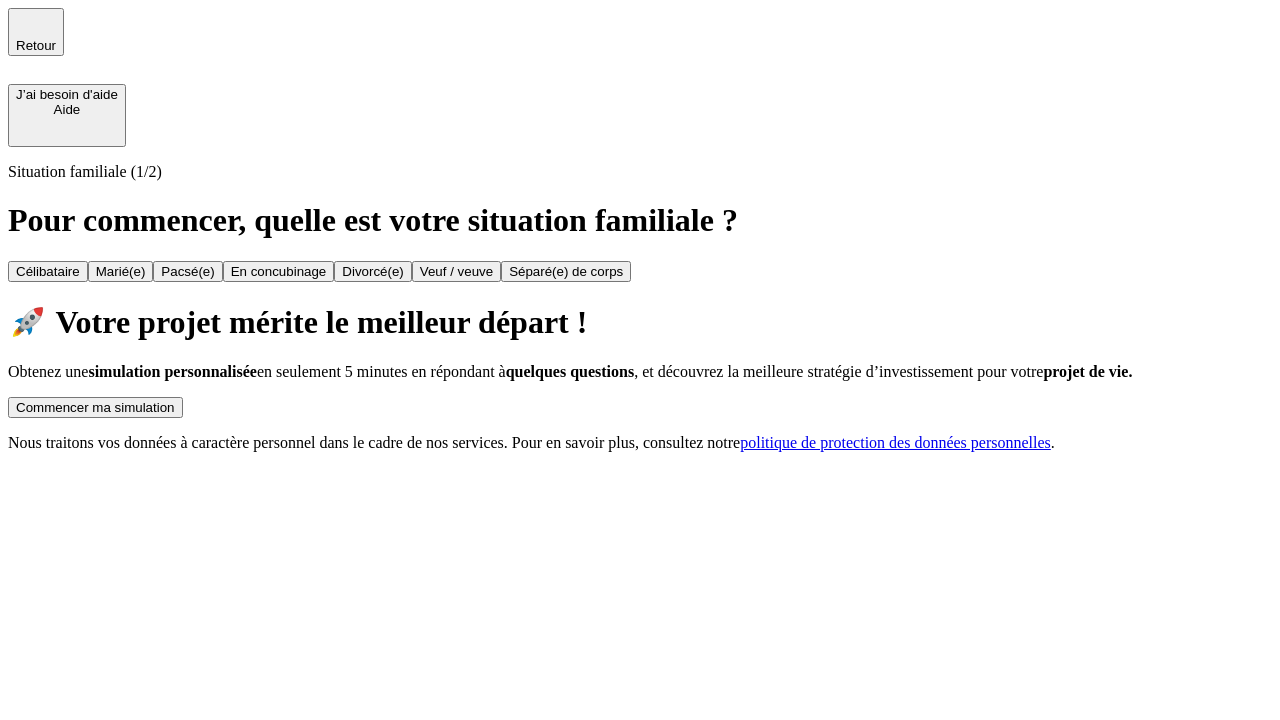 scroll, scrollTop: 0, scrollLeft: 0, axis: both 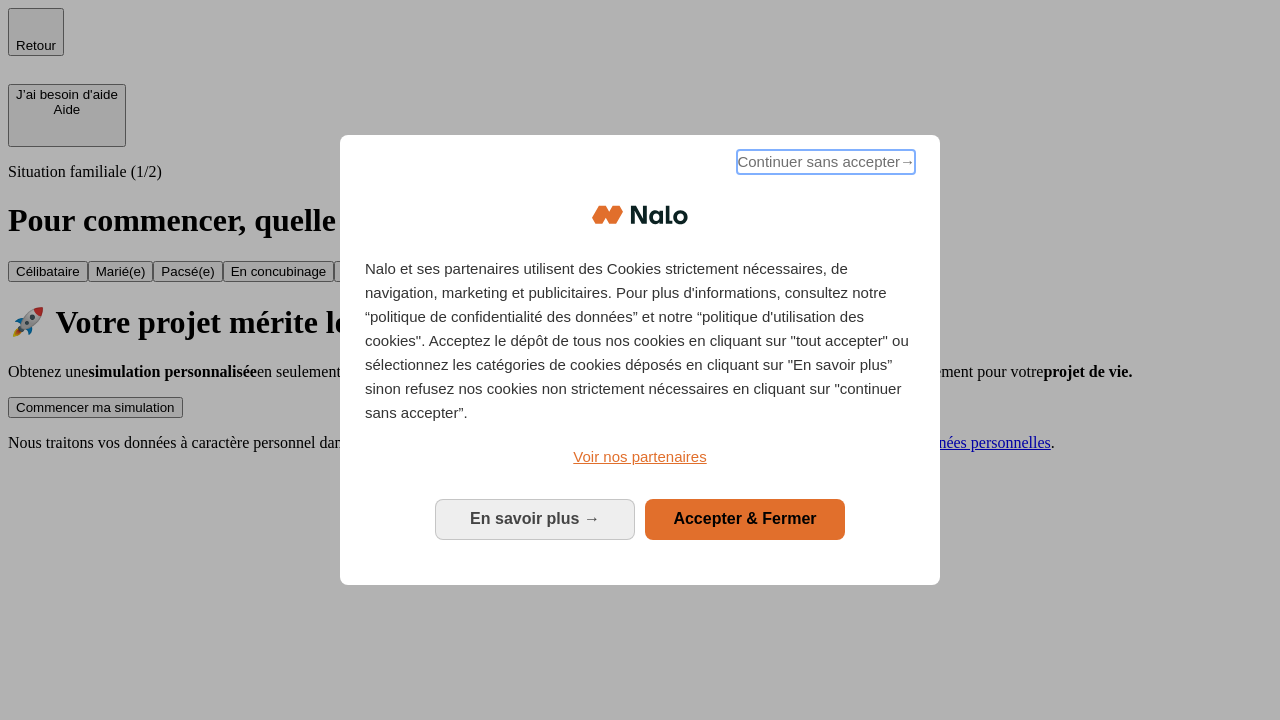 click on "Continuer sans accepter  →" at bounding box center [826, 162] 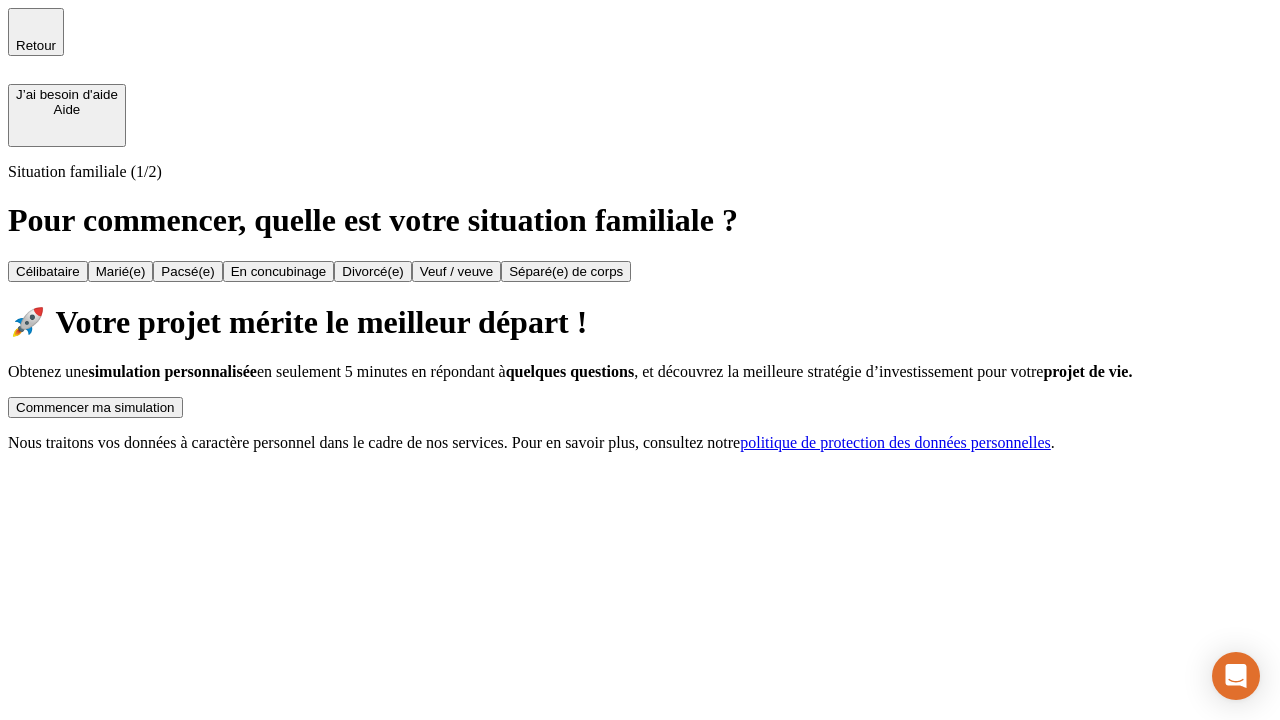 click on "Commencer ma simulation" at bounding box center [95, 407] 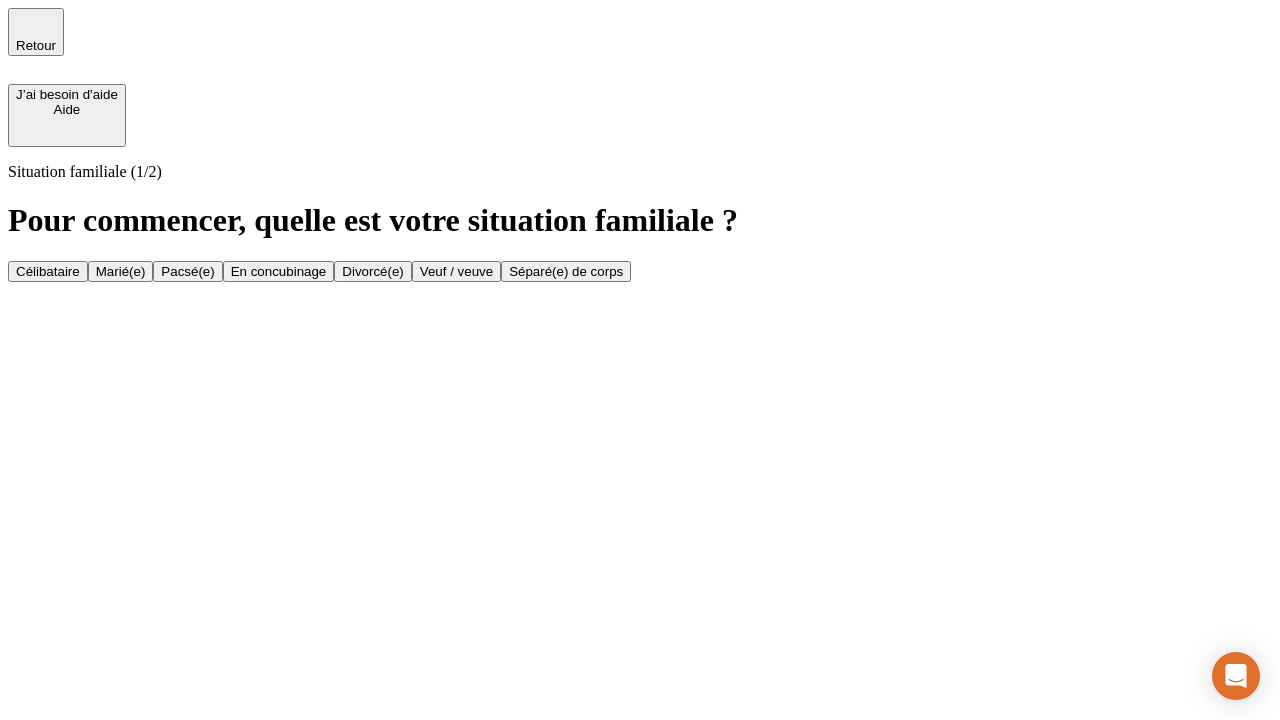 click on "Veuf / veuve" at bounding box center (456, 271) 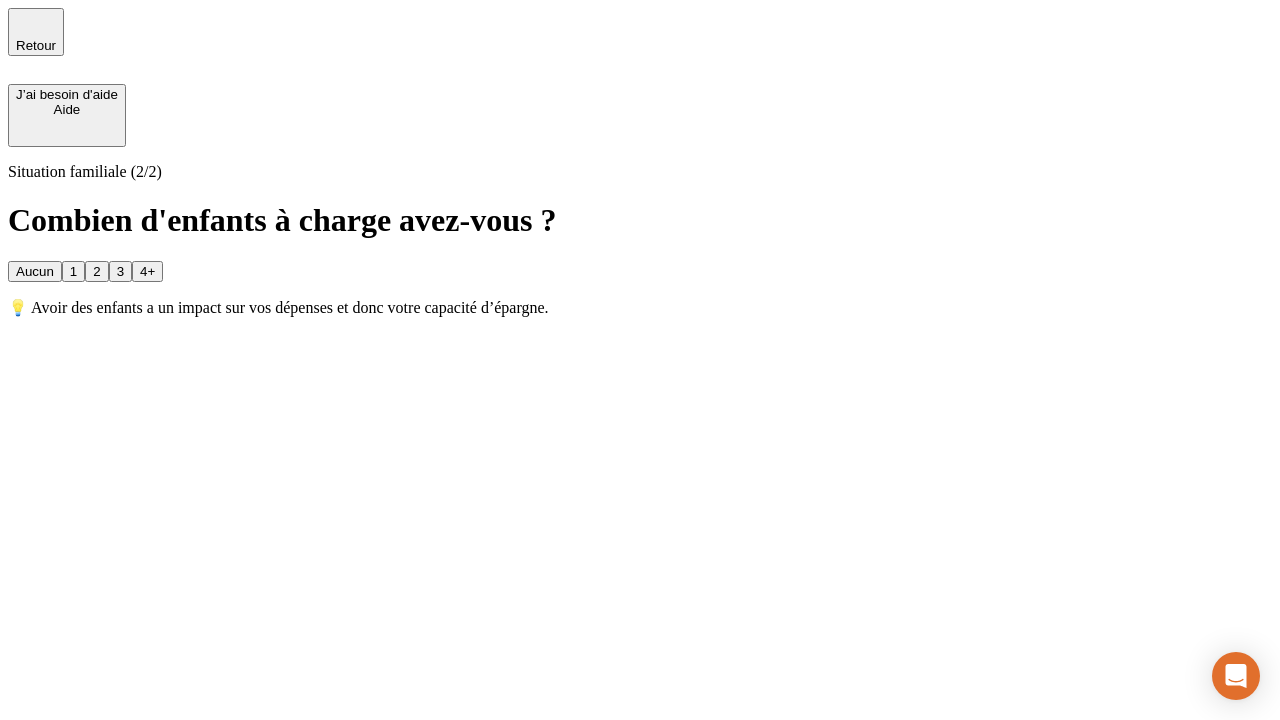 click on "1" at bounding box center [73, 271] 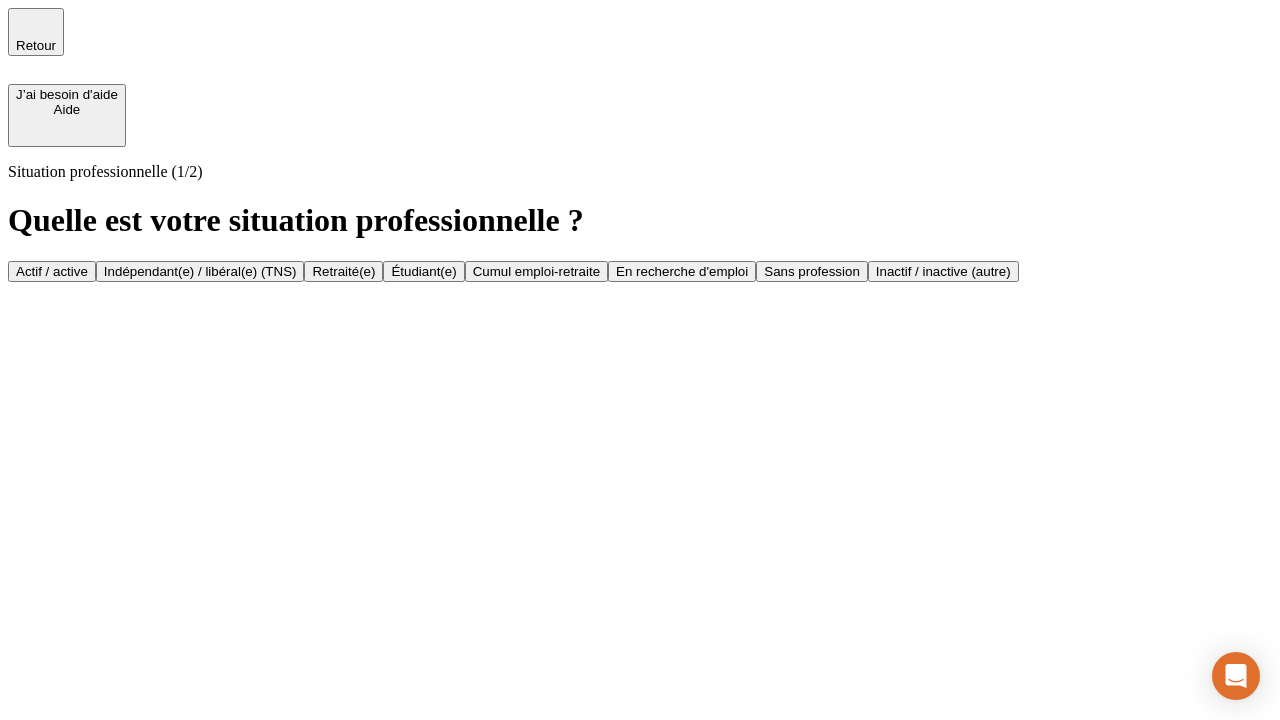 click on "Retraité(e)" at bounding box center [343, 271] 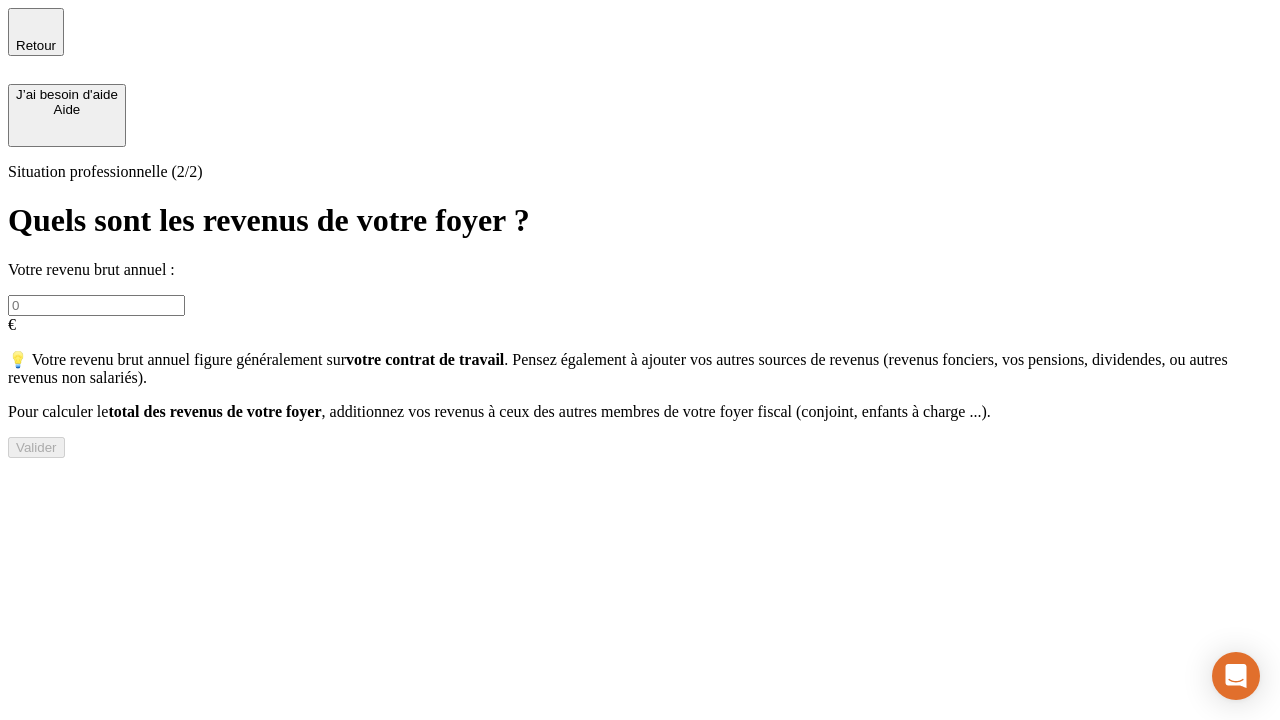 click at bounding box center (96, 305) 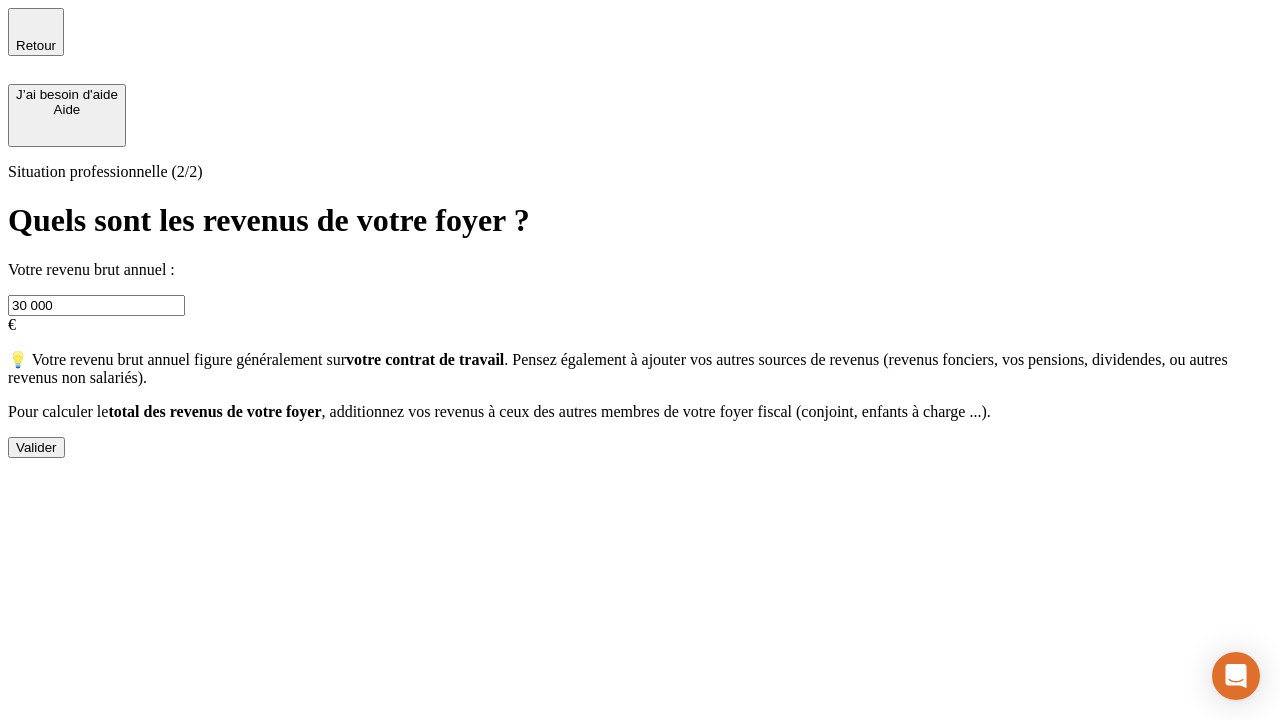 click on "Valider" at bounding box center [36, 447] 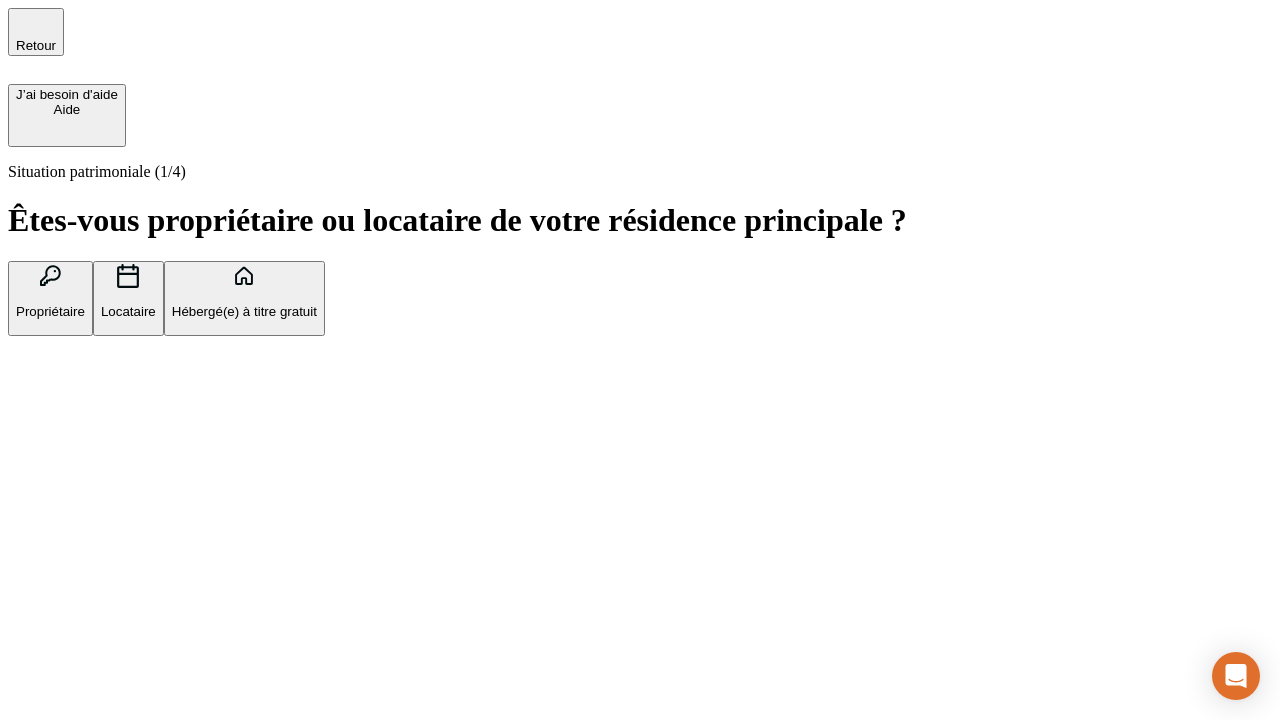 click on "Locataire" at bounding box center [128, 311] 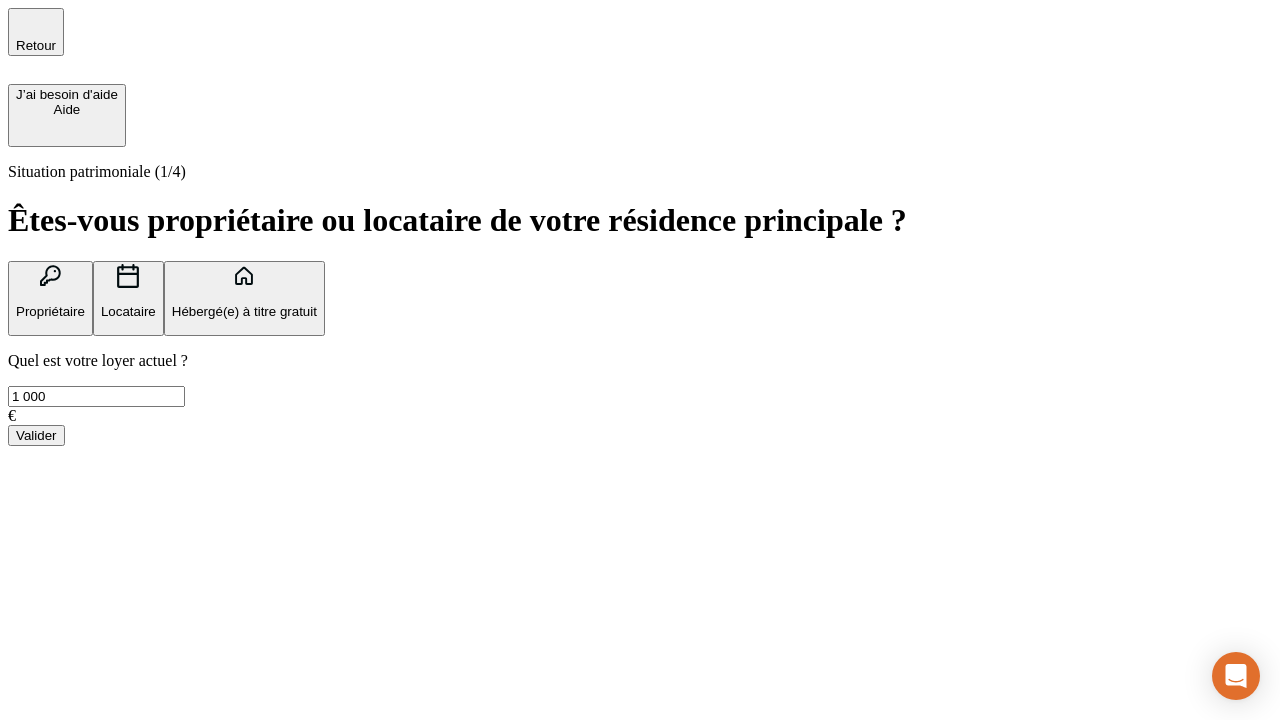 type on "1 000" 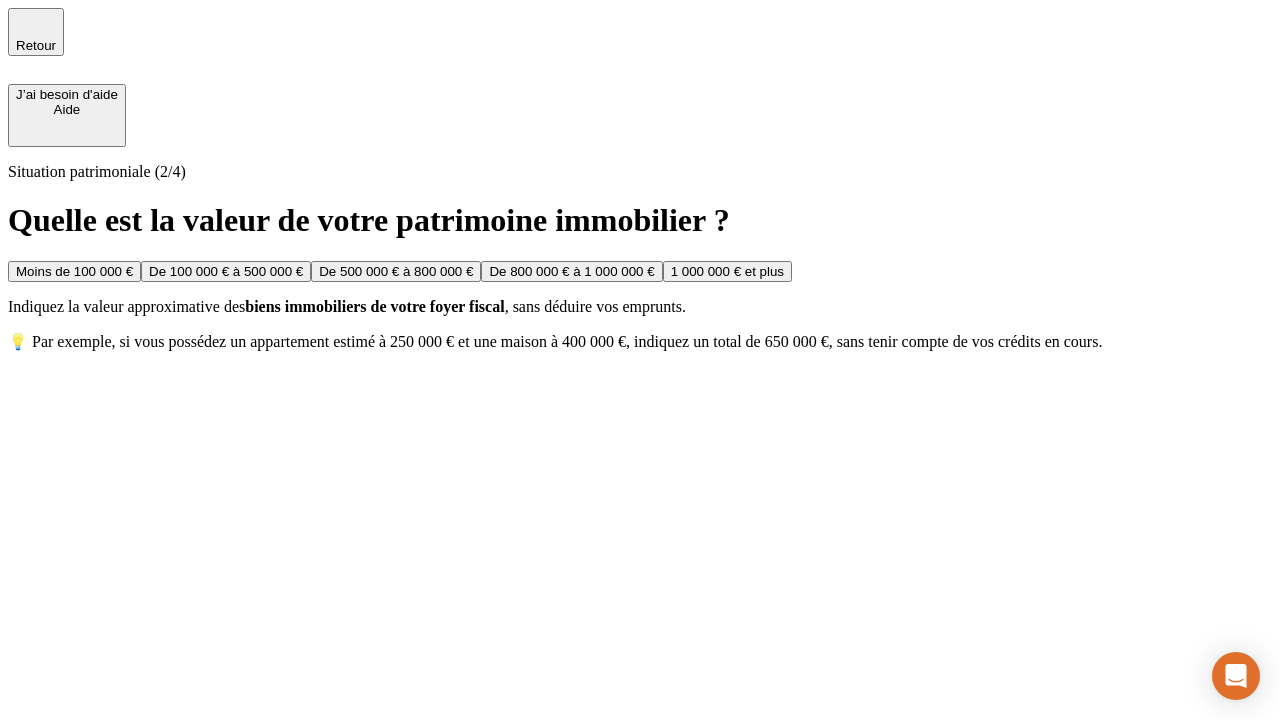 click on "Moins de 100 000 €" at bounding box center [74, 271] 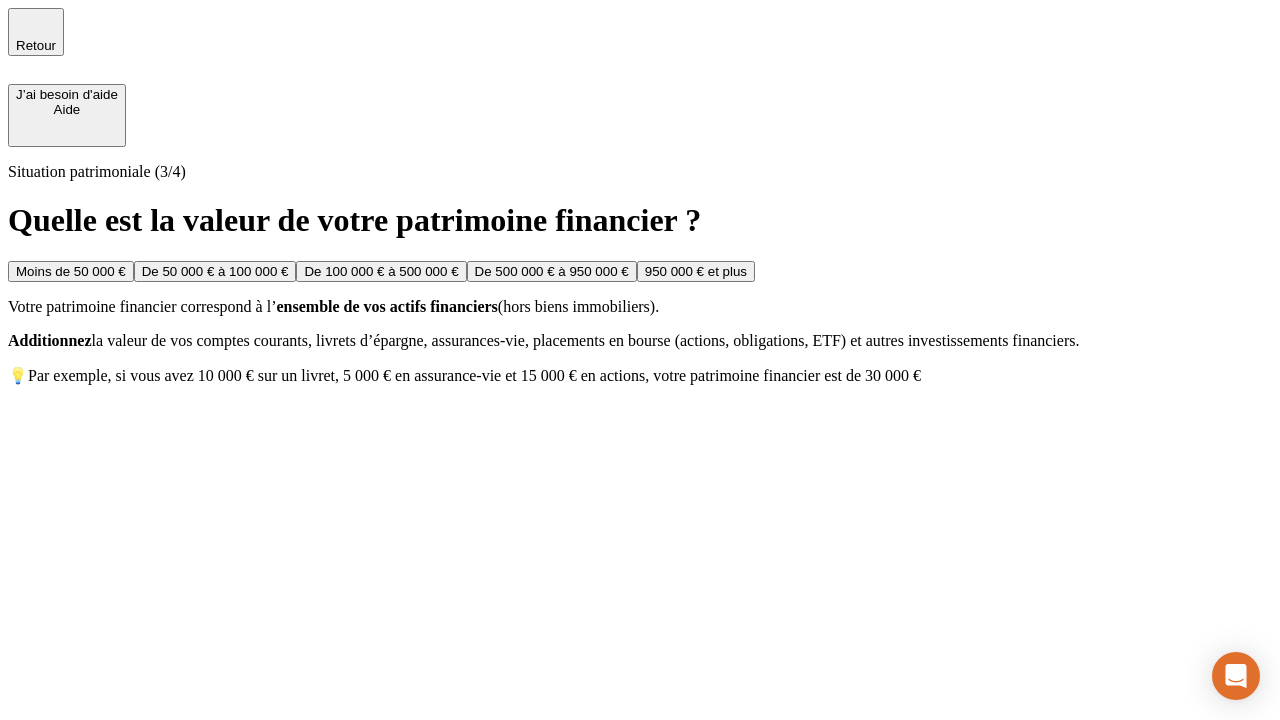 click on "Moins de 50 000 €" at bounding box center (71, 271) 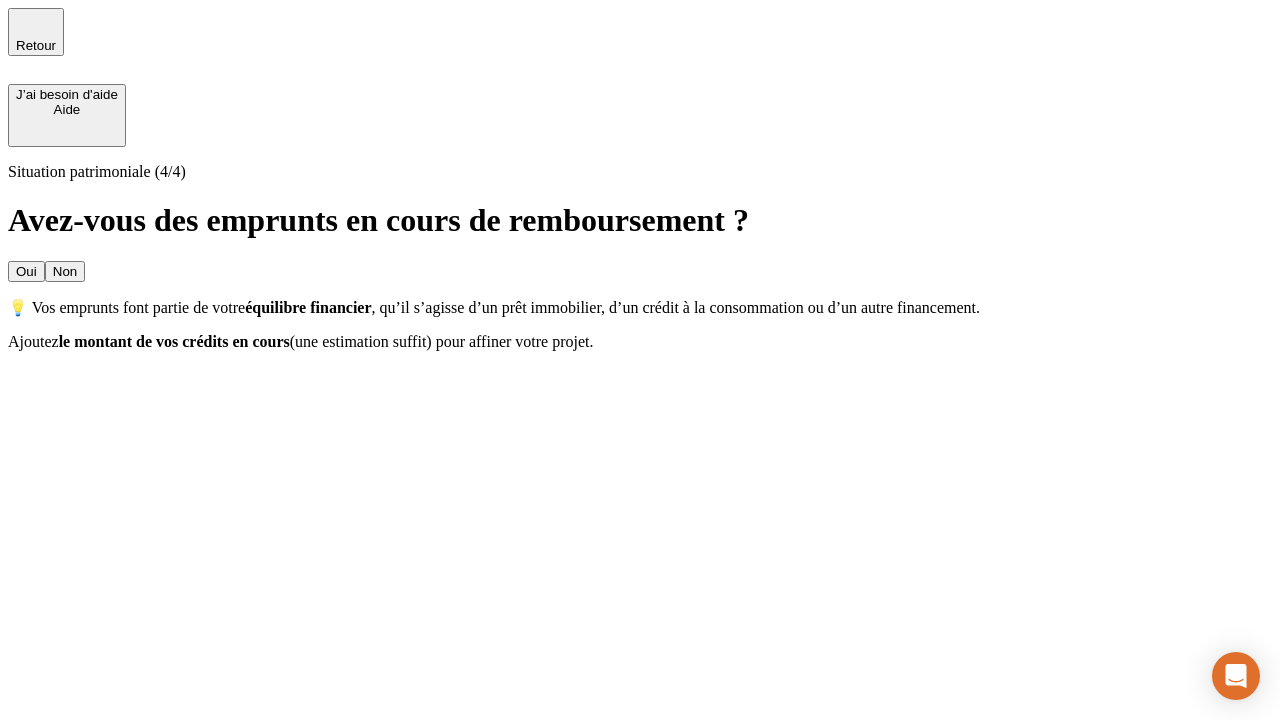 click on "Non" at bounding box center (65, 271) 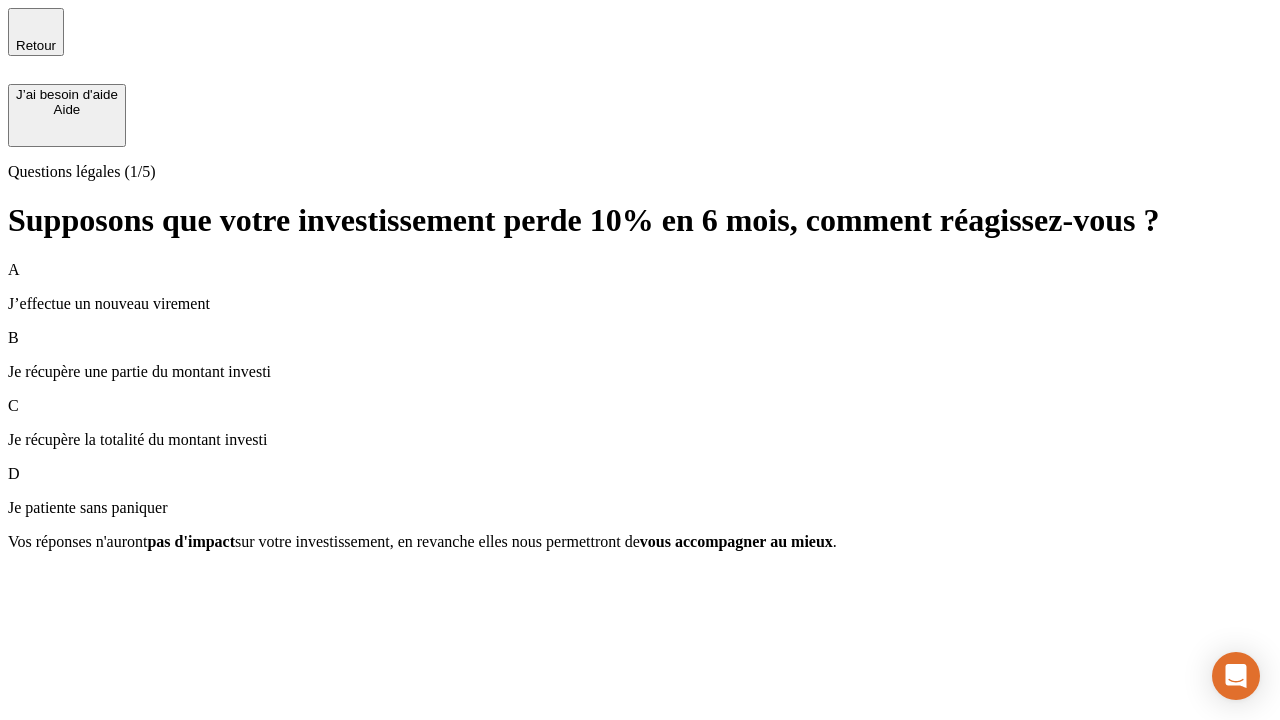 click on "Je récupère une partie du montant investi" at bounding box center (640, 372) 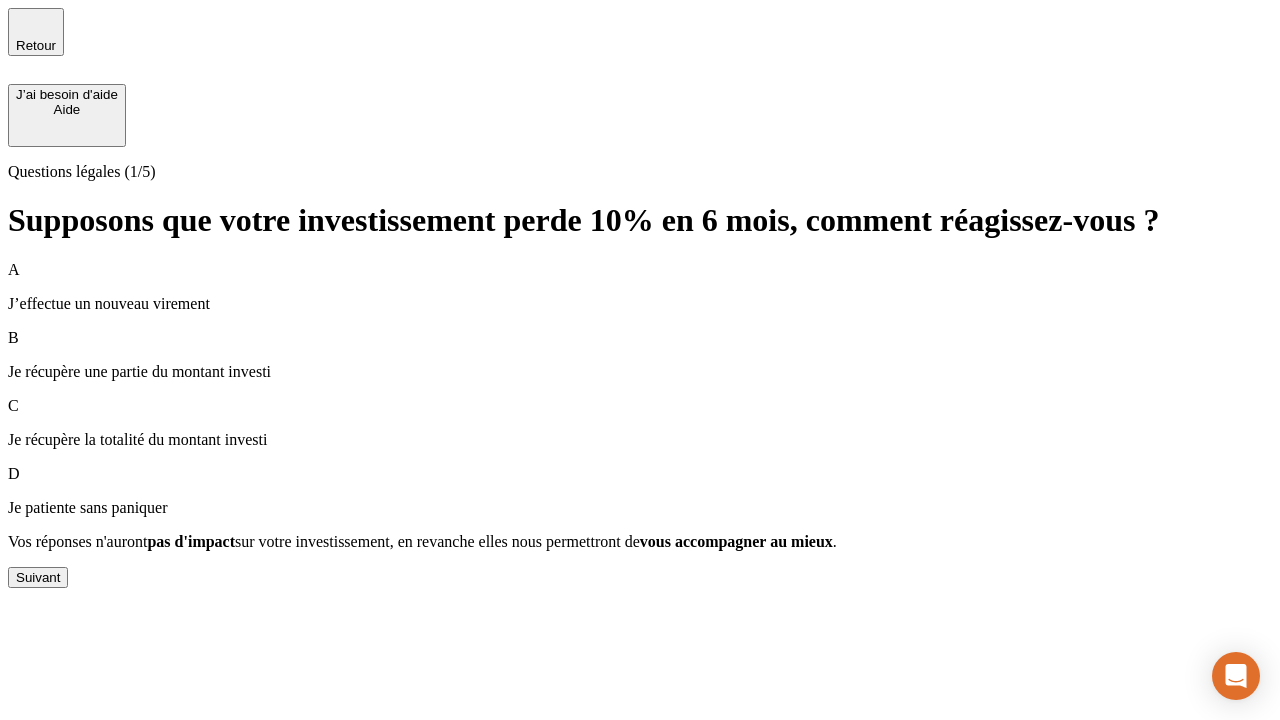 click on "Suivant" at bounding box center (38, 577) 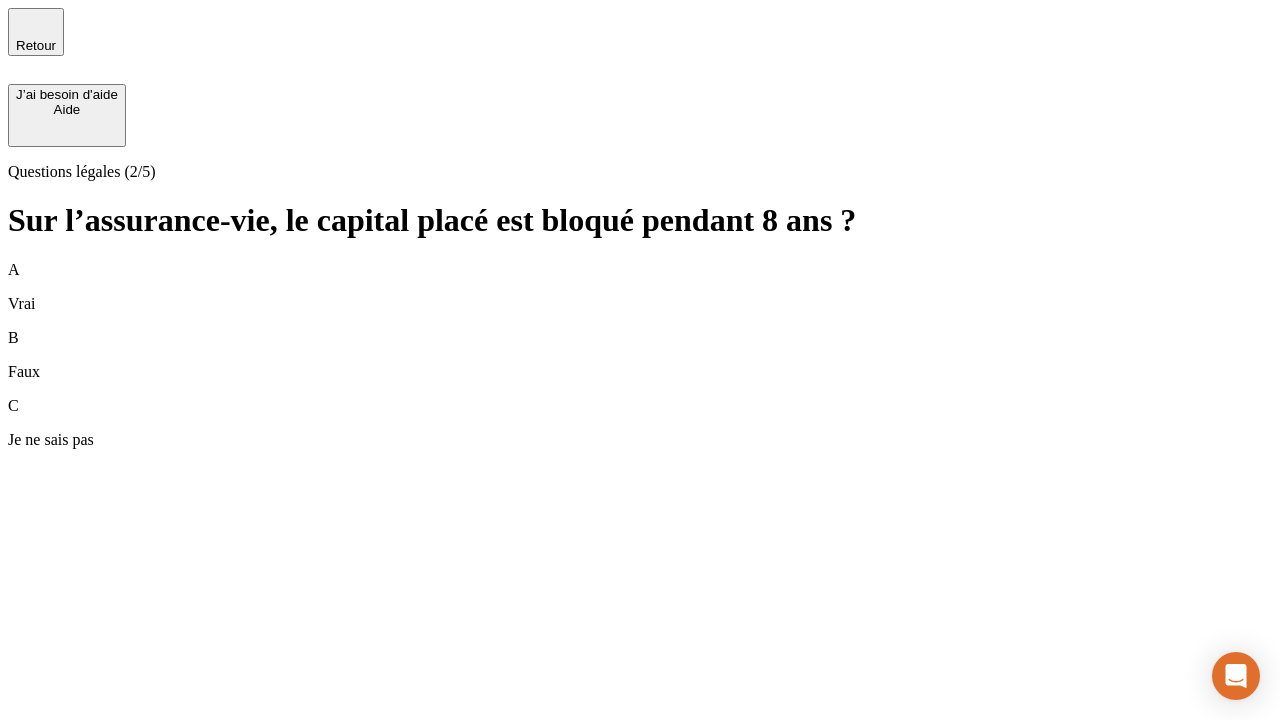 click on "B Faux" at bounding box center [640, 355] 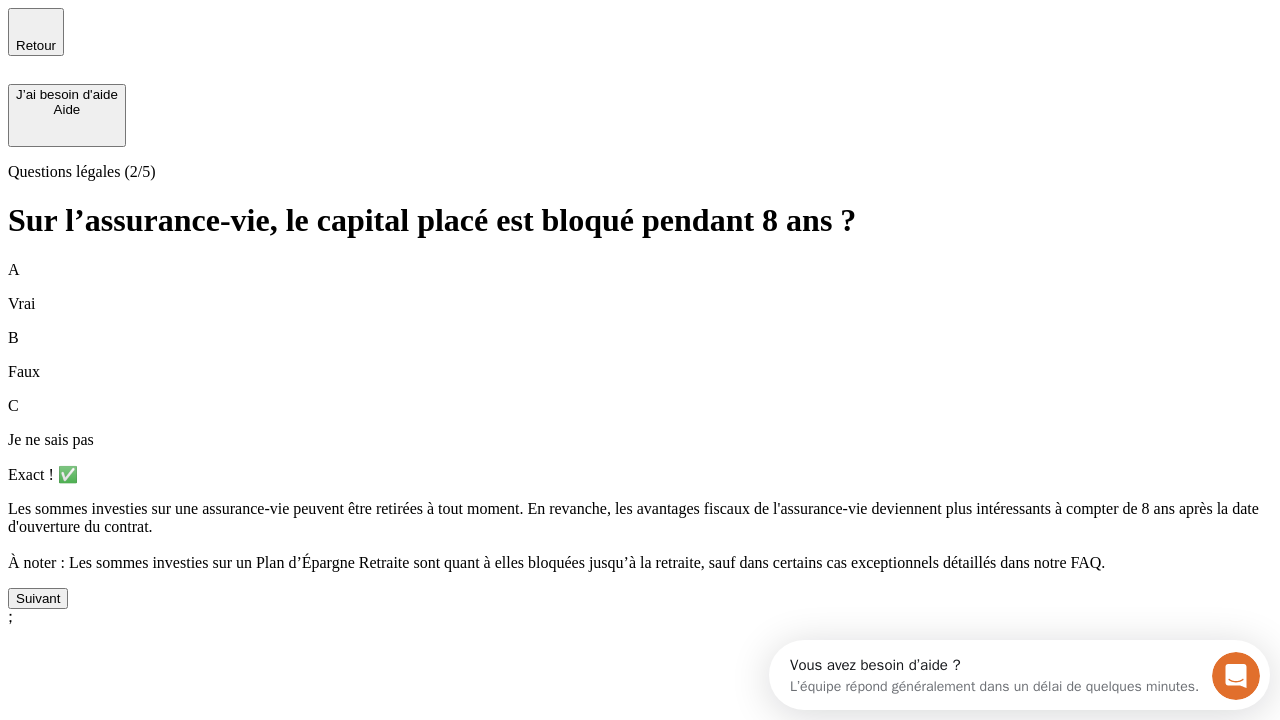 scroll, scrollTop: 0, scrollLeft: 0, axis: both 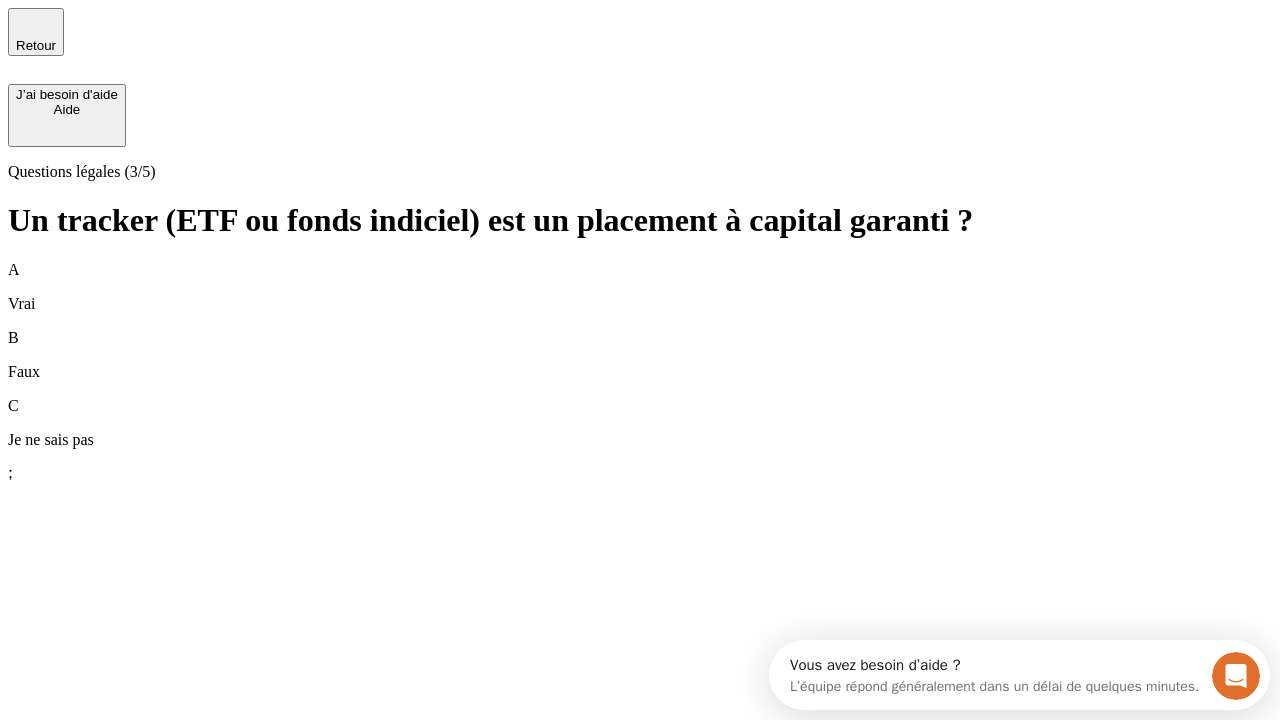 click on "B Faux" at bounding box center [640, 355] 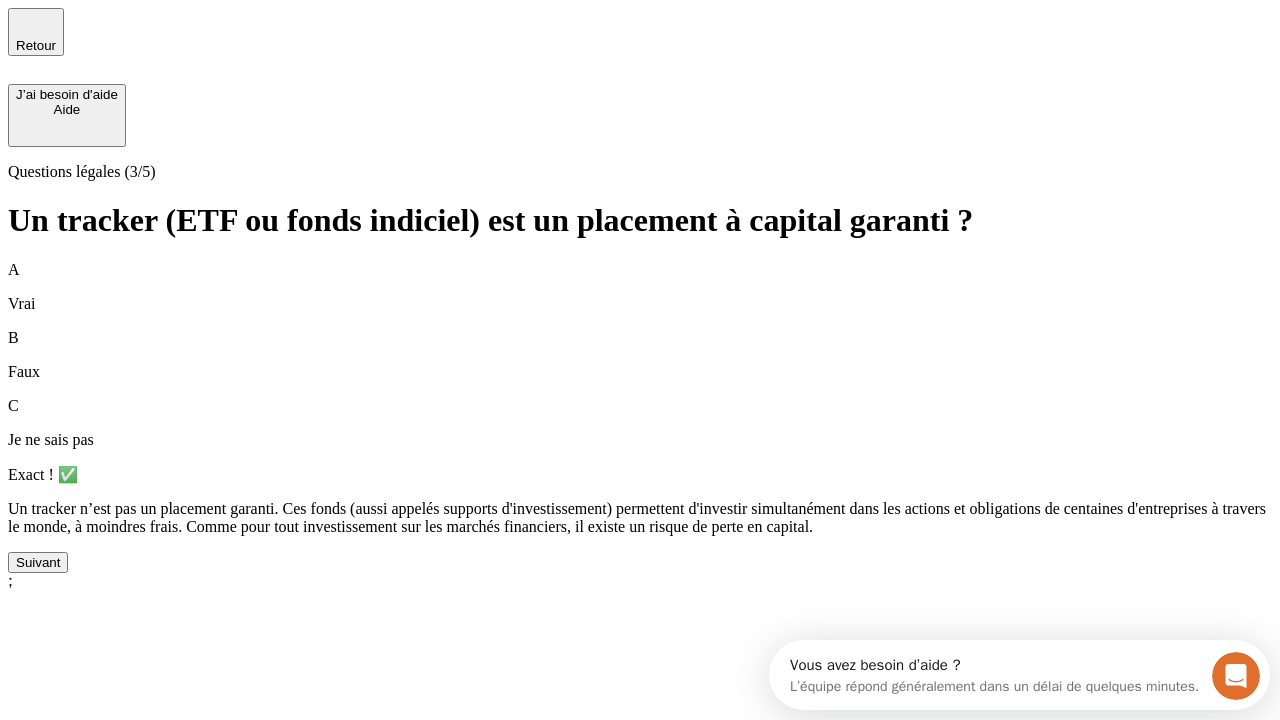 click on "Suivant" at bounding box center [38, 562] 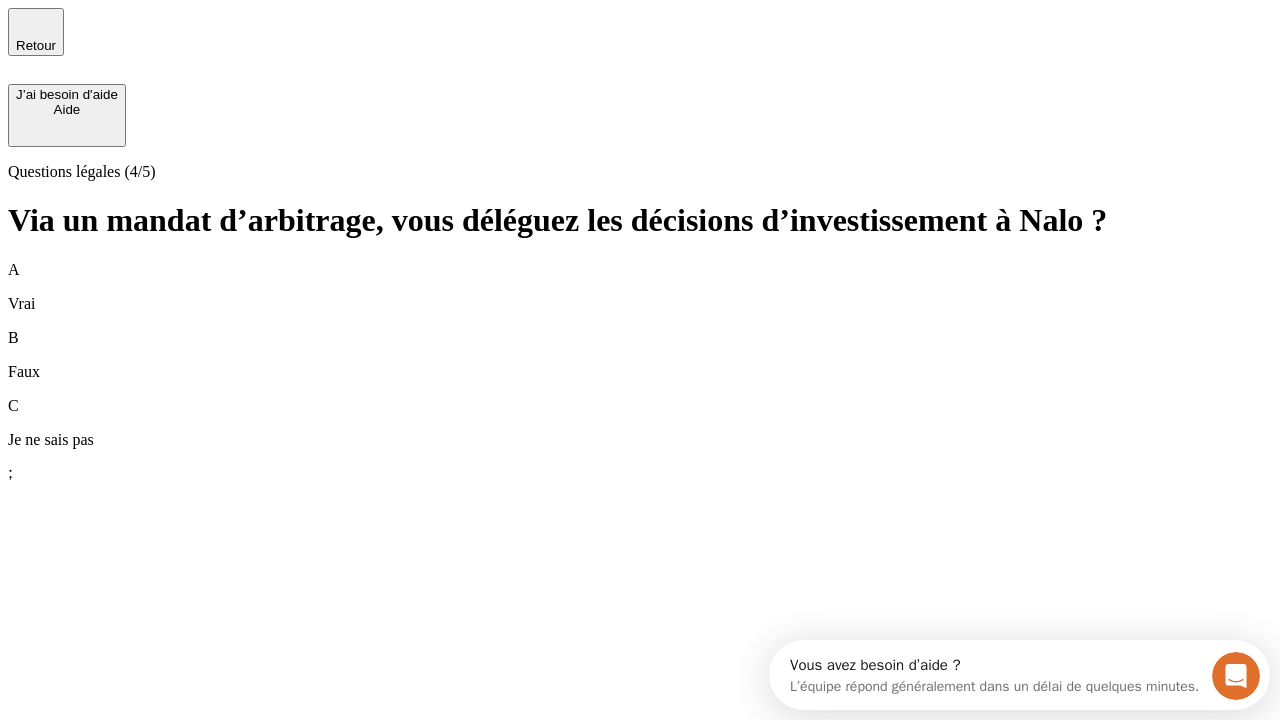 click on "A Vrai" at bounding box center (640, 287) 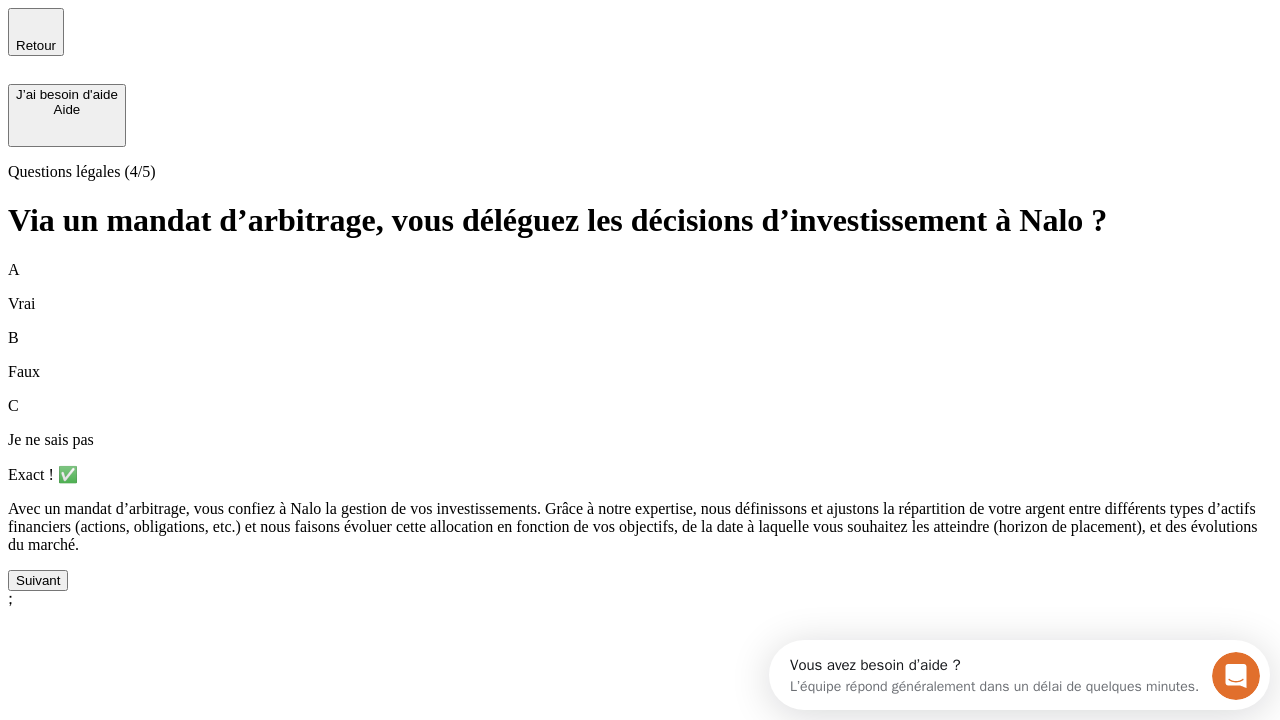 click on "Suivant" at bounding box center (38, 580) 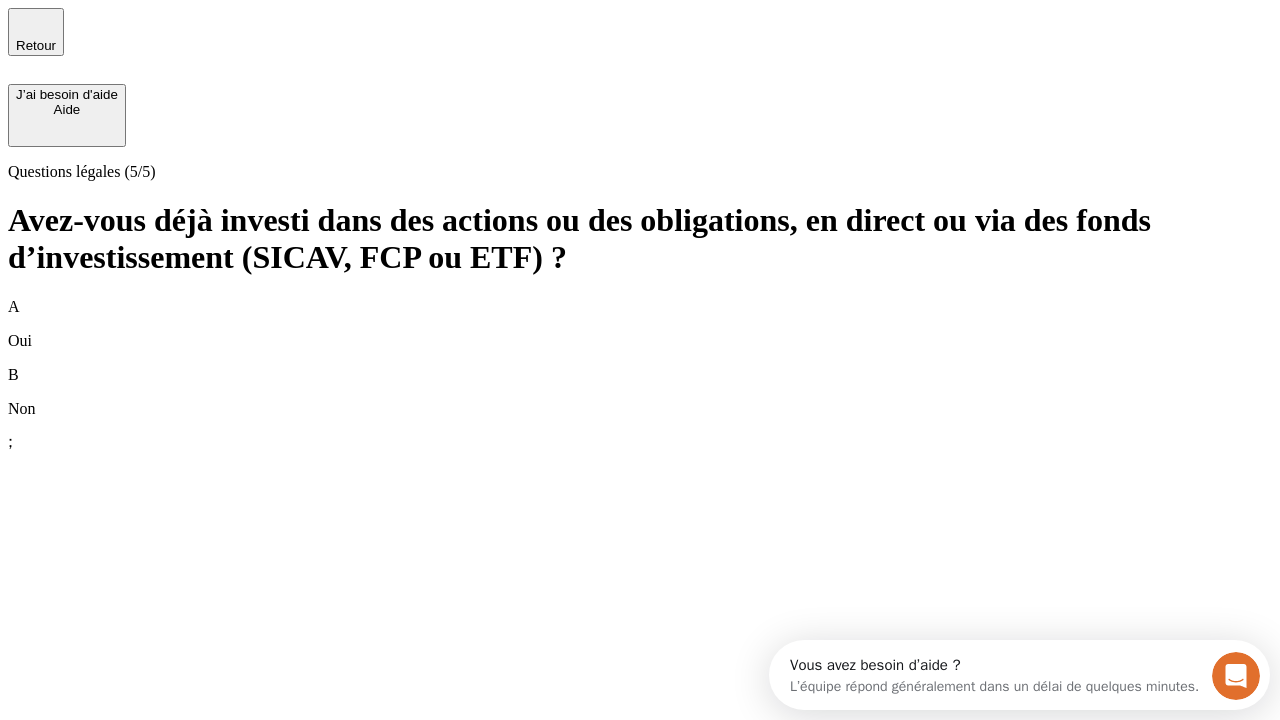 click on "A Oui" at bounding box center (640, 324) 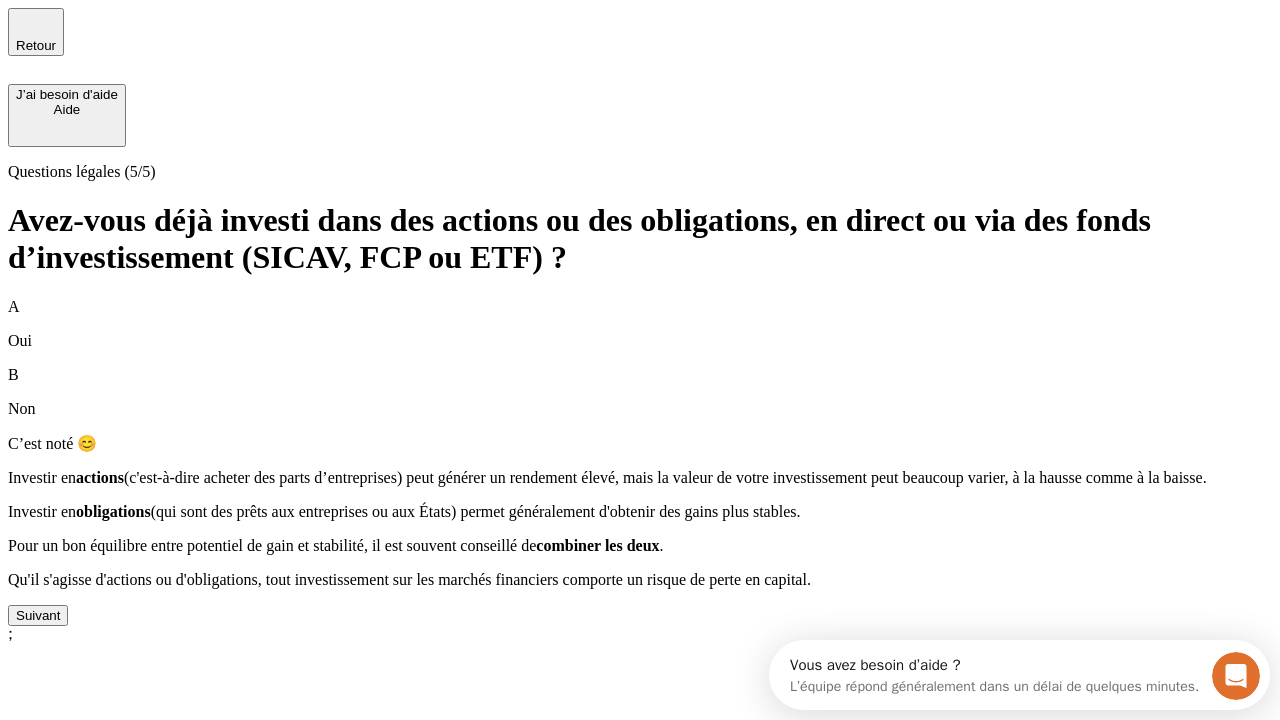 click on "Suivant" at bounding box center [38, 615] 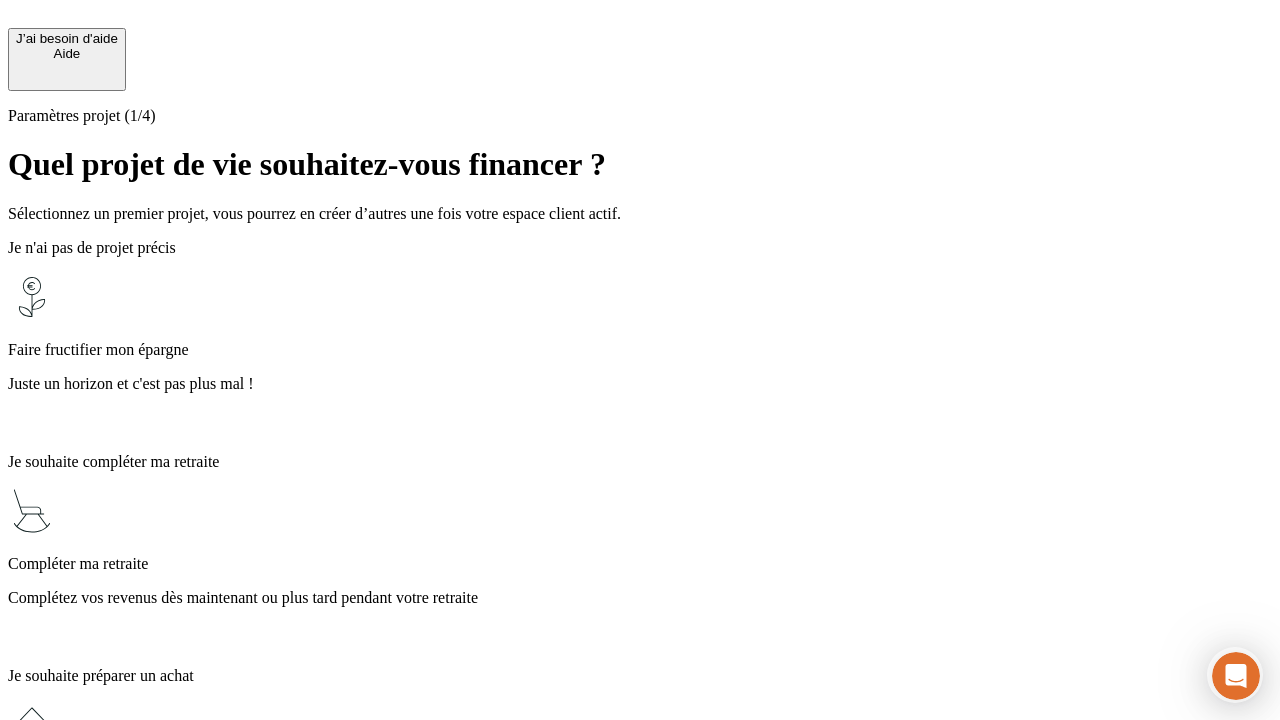 click on "Juste un horizon et c'est pas plus mal !" at bounding box center [640, 384] 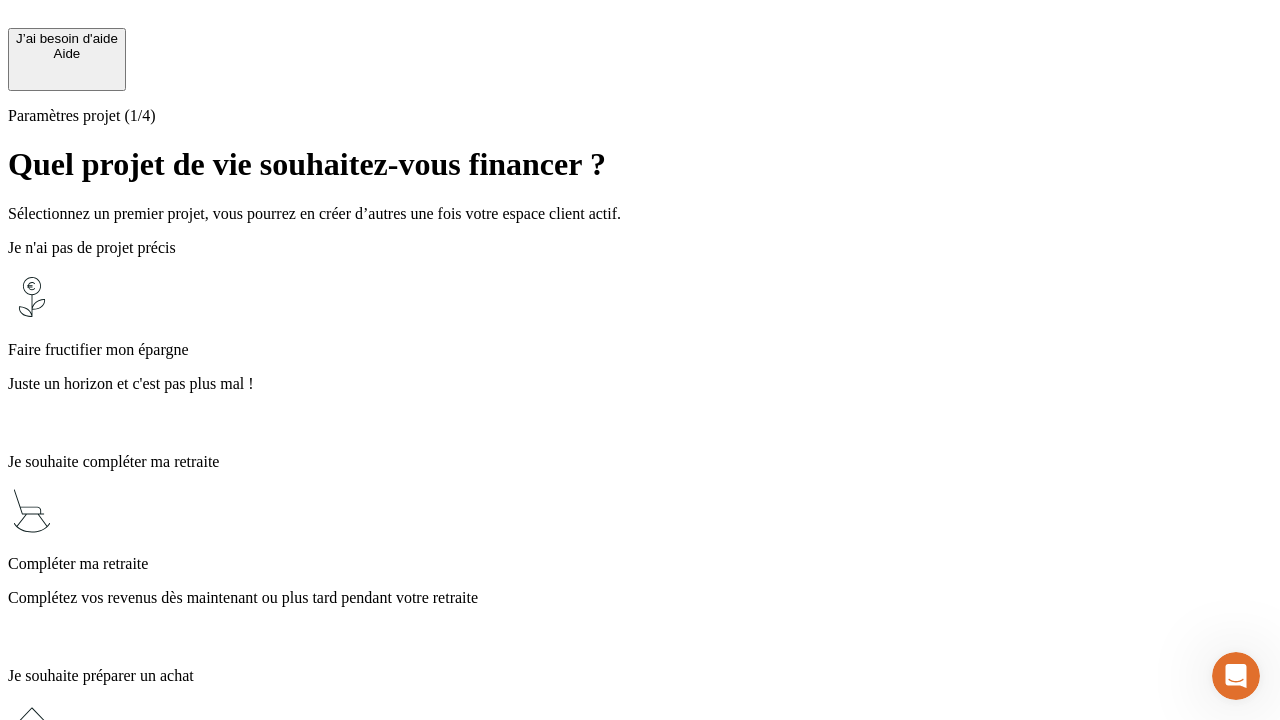 scroll, scrollTop: 4, scrollLeft: 0, axis: vertical 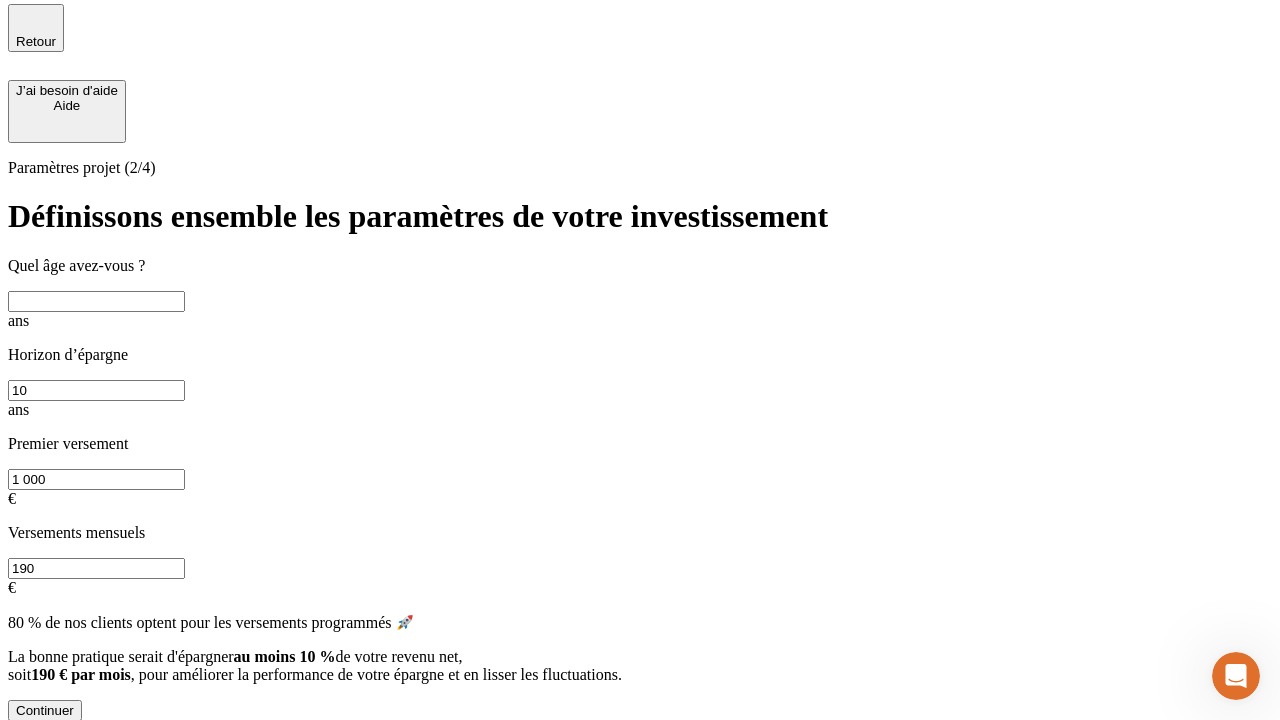 click at bounding box center [96, 301] 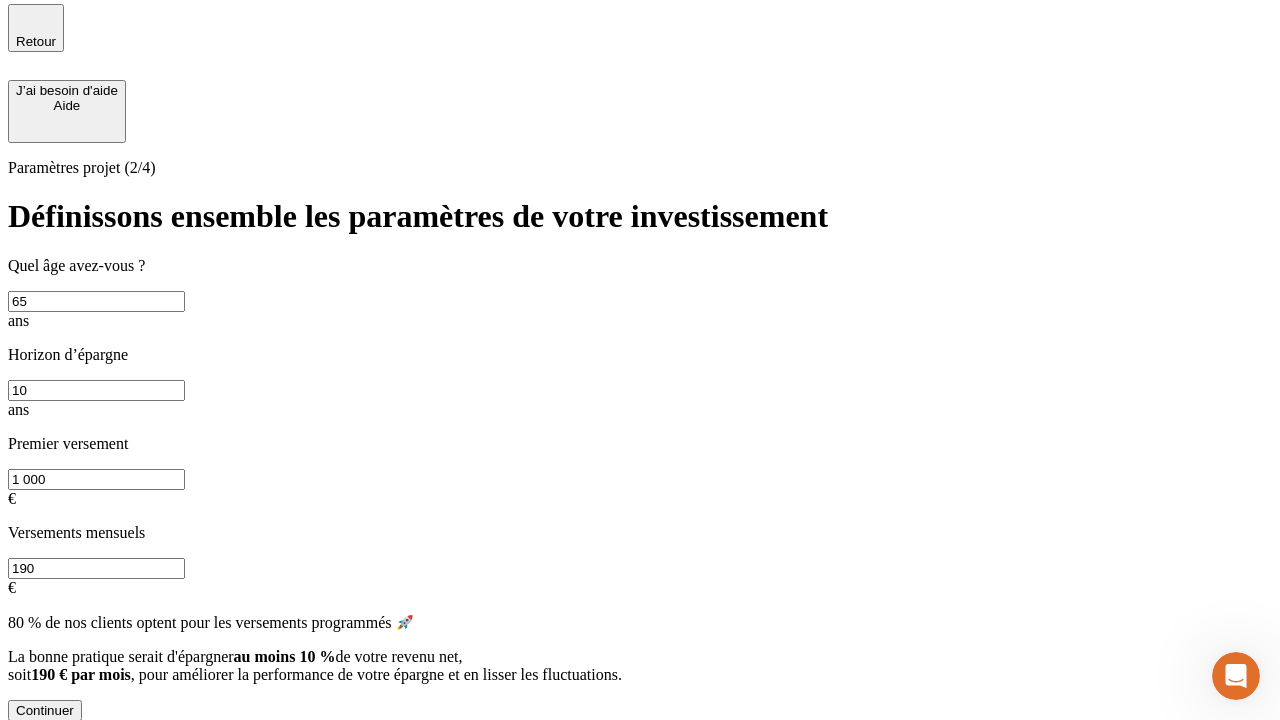 type on "65" 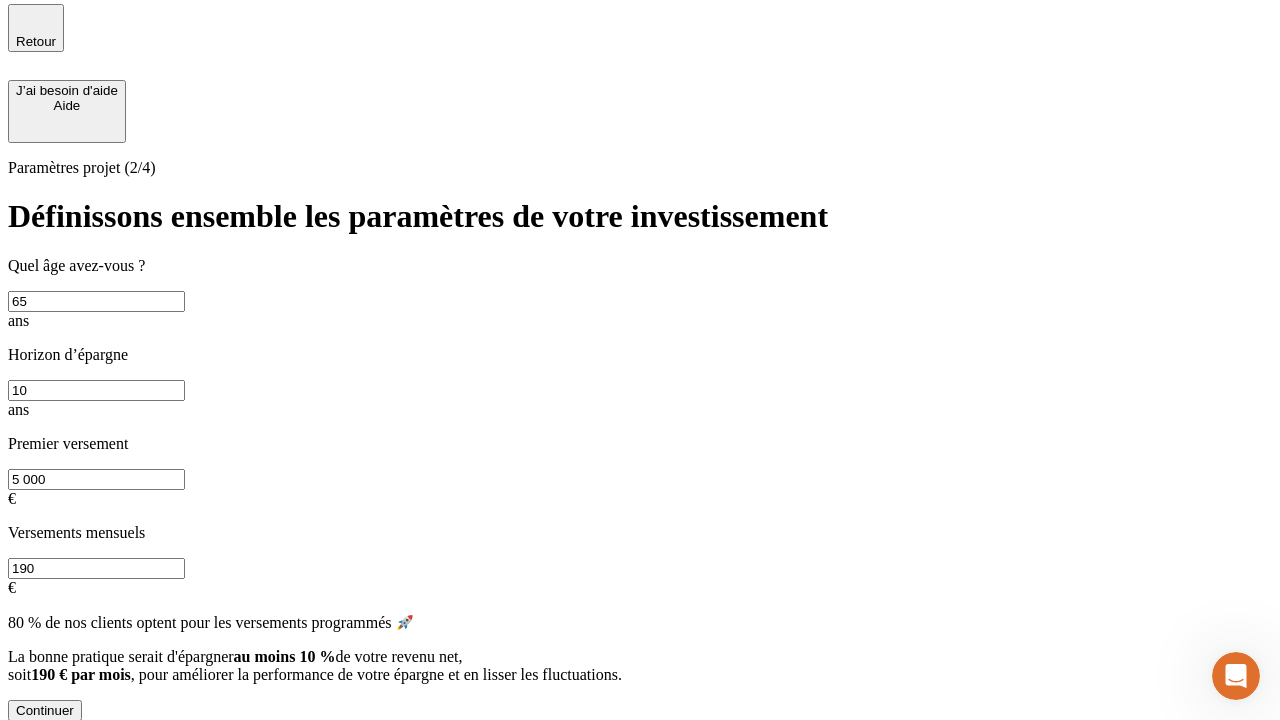 type on "5 000" 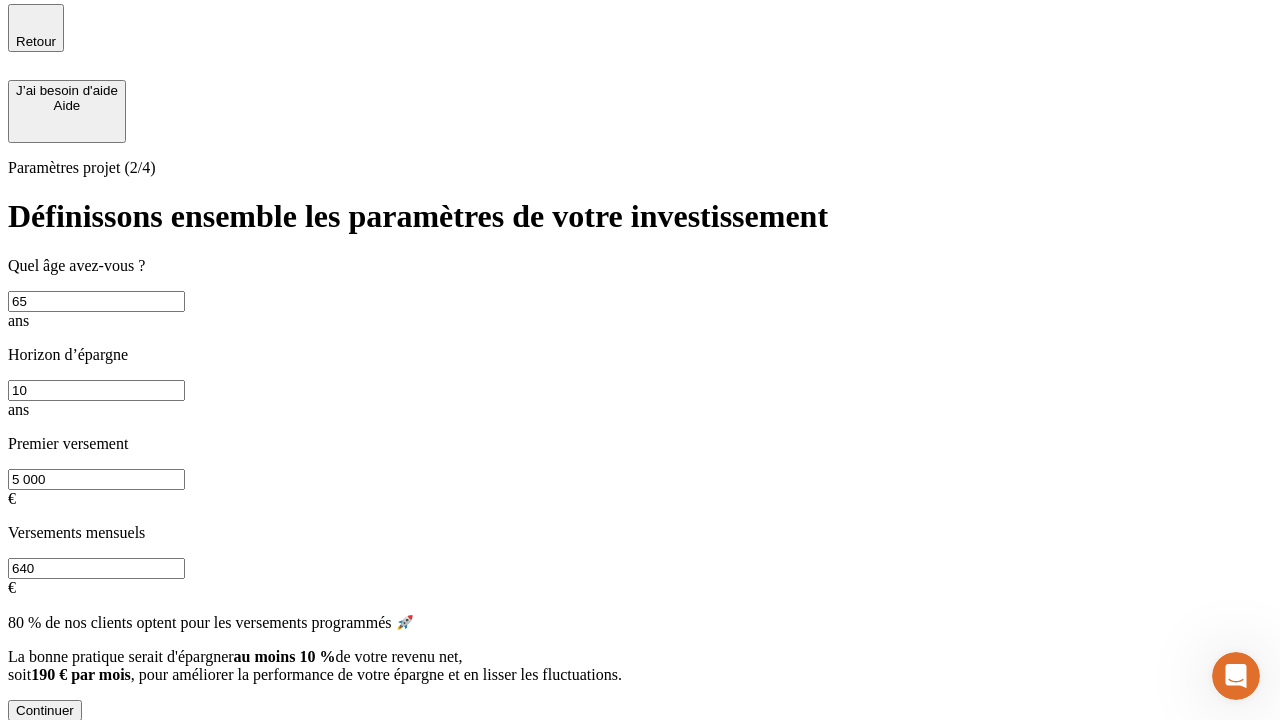 type on "640" 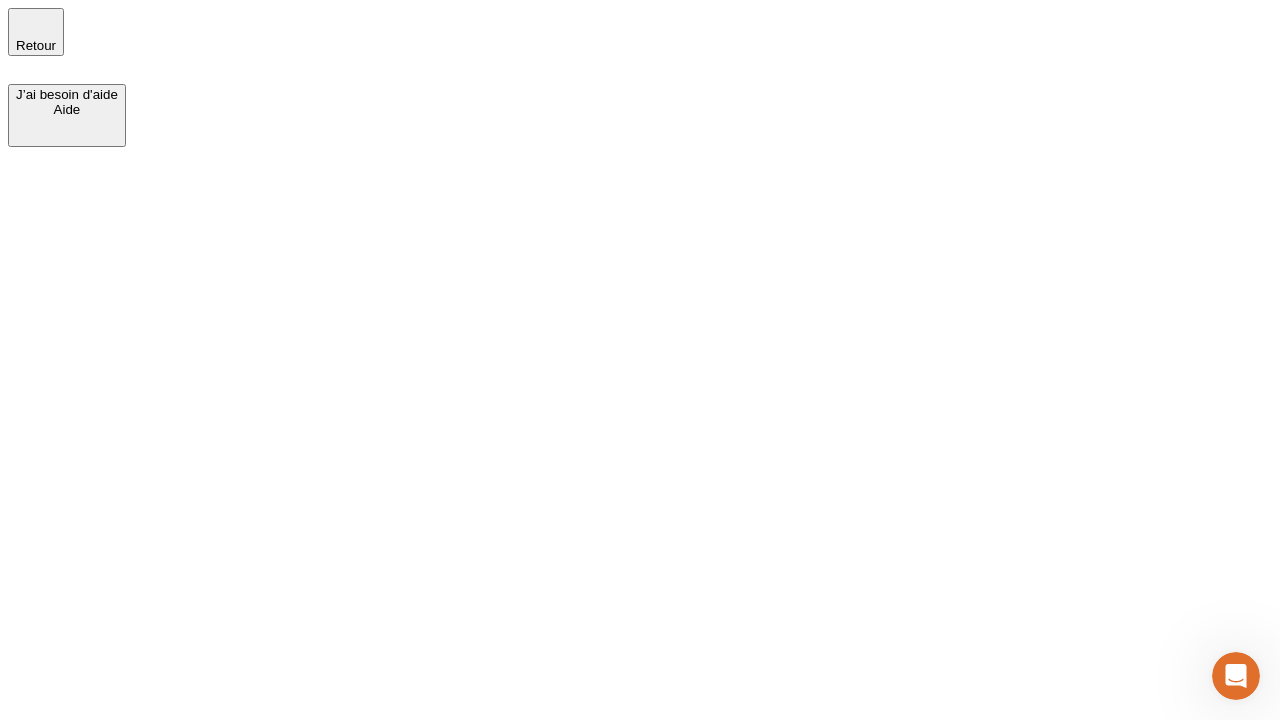 scroll, scrollTop: 0, scrollLeft: 0, axis: both 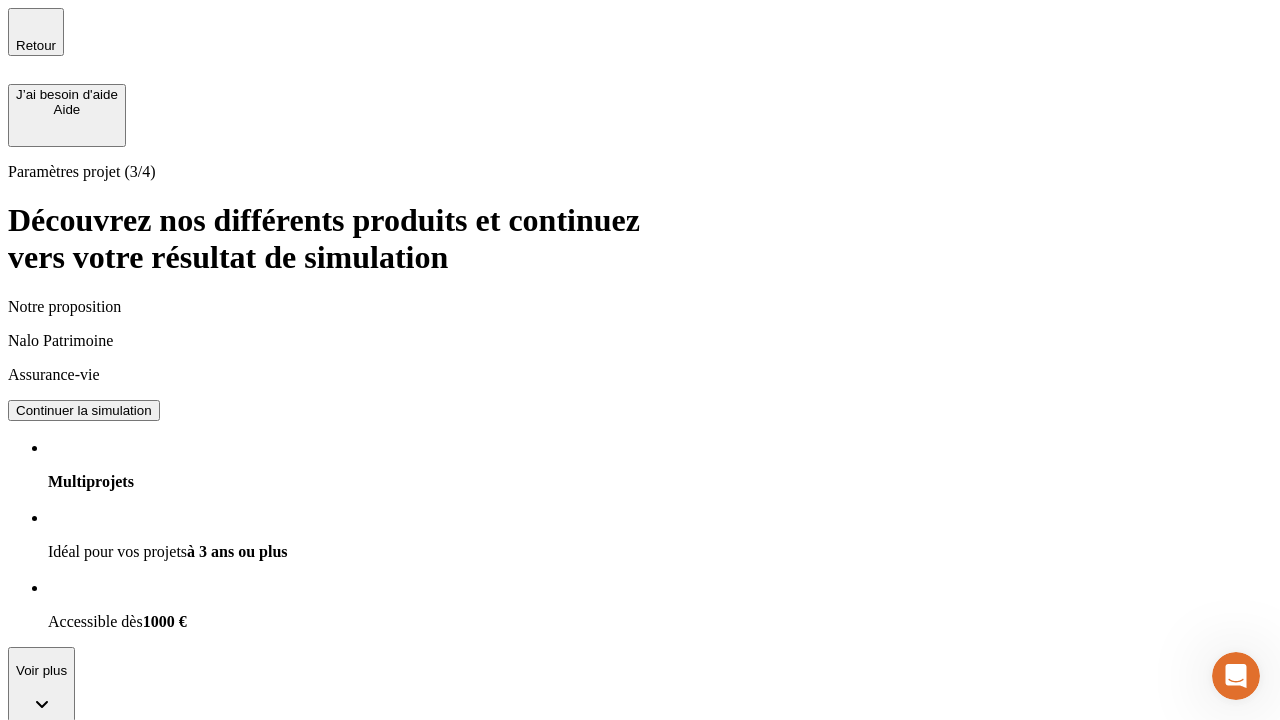 click on "Continuer la simulation" at bounding box center (84, 410) 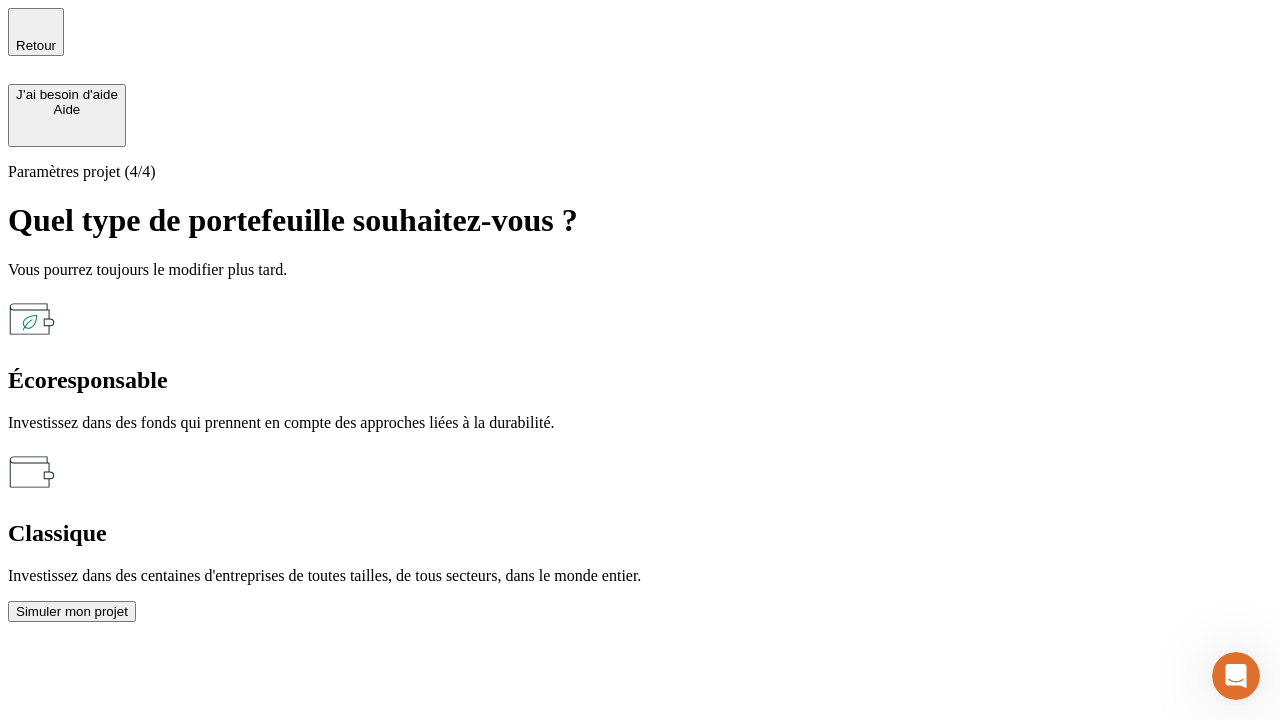 click on "Écoresponsable" at bounding box center (640, 380) 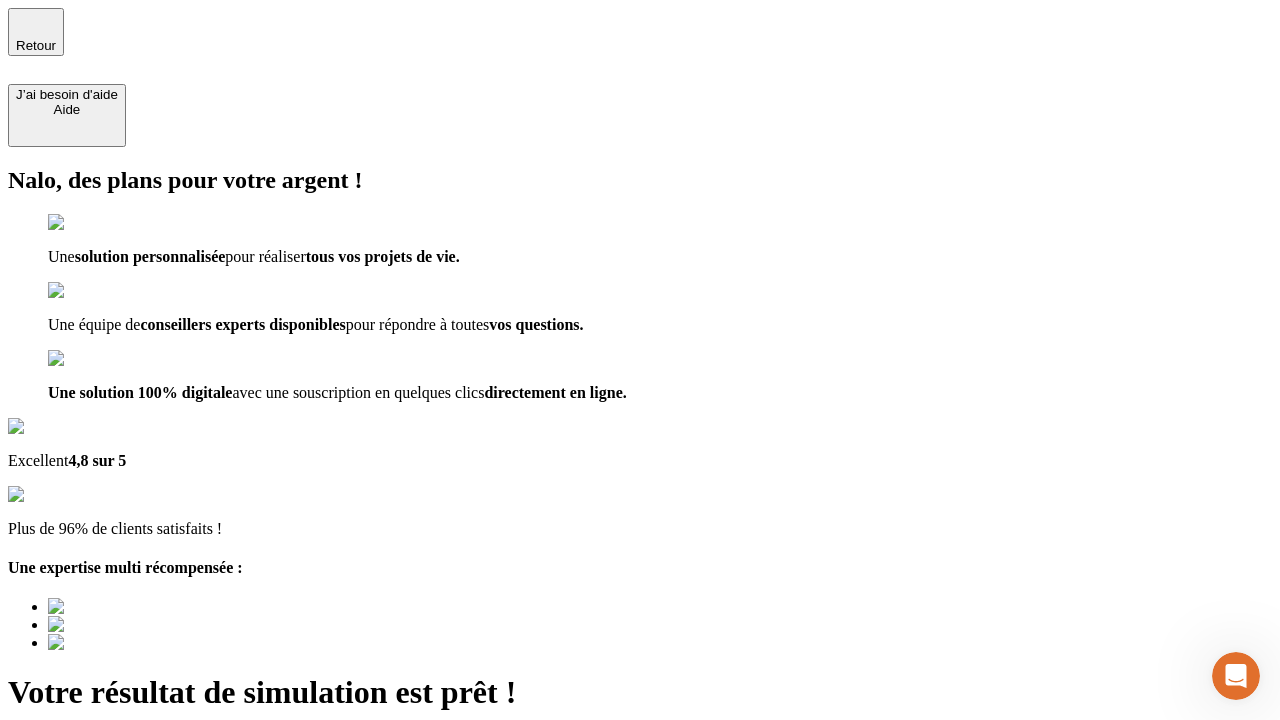 click on "Découvrir ma simulation" at bounding box center [87, 881] 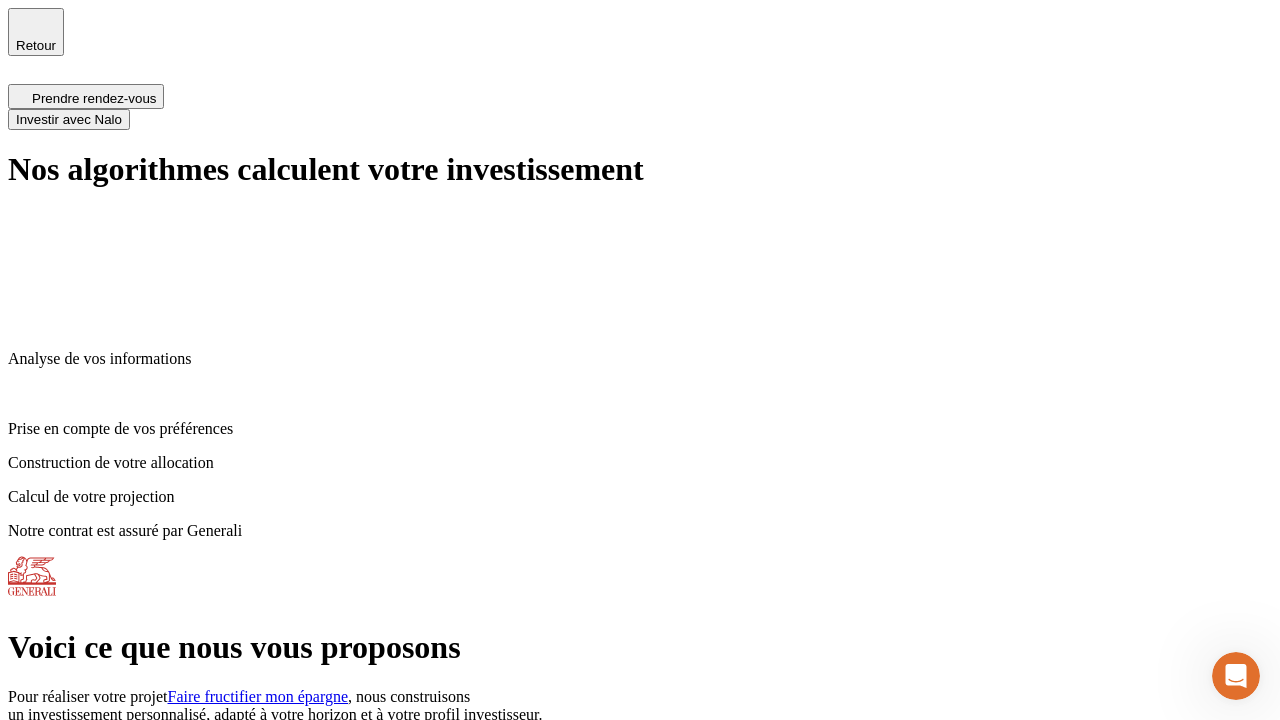 click on "Investir avec Nalo" at bounding box center [69, 119] 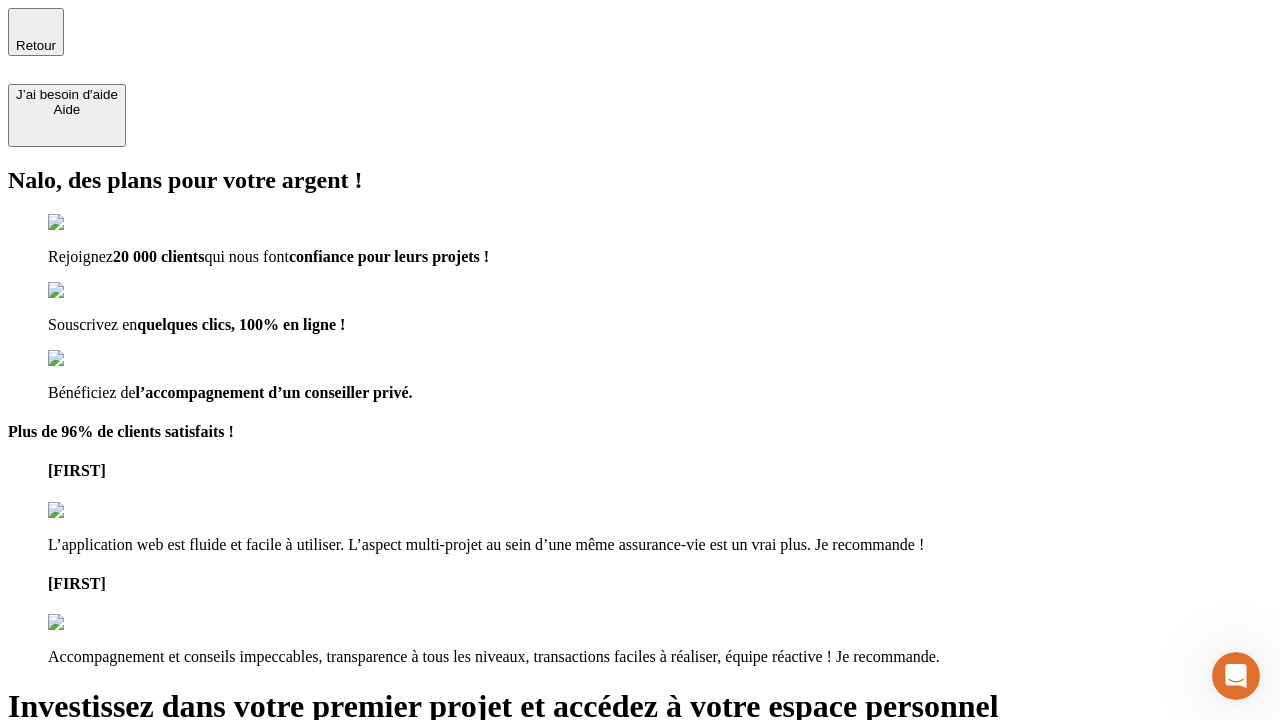 type on "testplaywright-marie-invest-1@[EXAMPLE.COM]" 